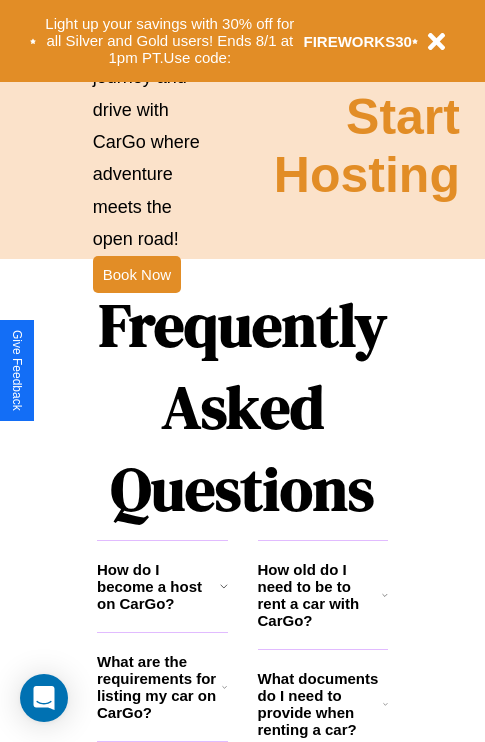 scroll, scrollTop: 2423, scrollLeft: 0, axis: vertical 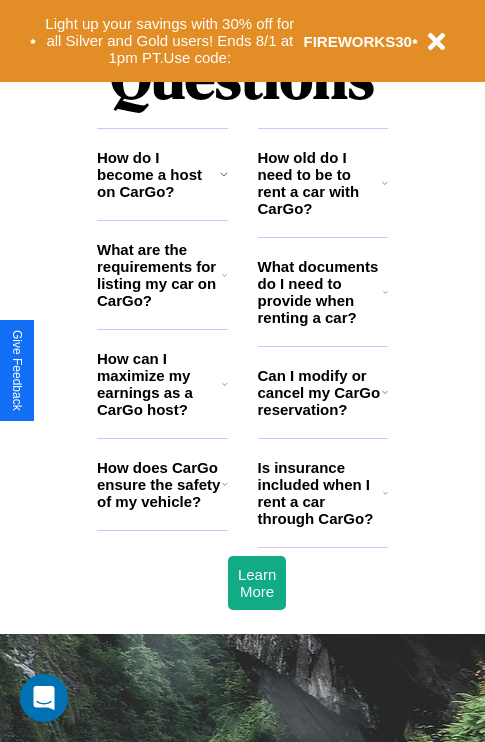 click on "What are the requirements for listing my car on CarGo?" at bounding box center (159, 275) 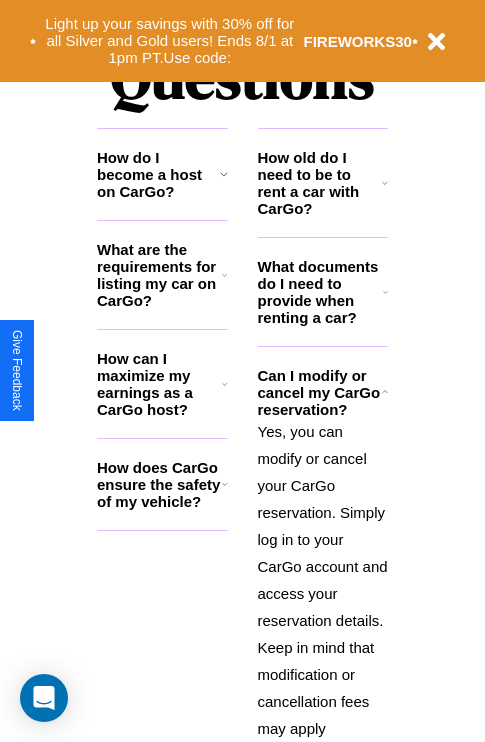 click on "What documents do I need to provide when renting a car?" at bounding box center (321, 292) 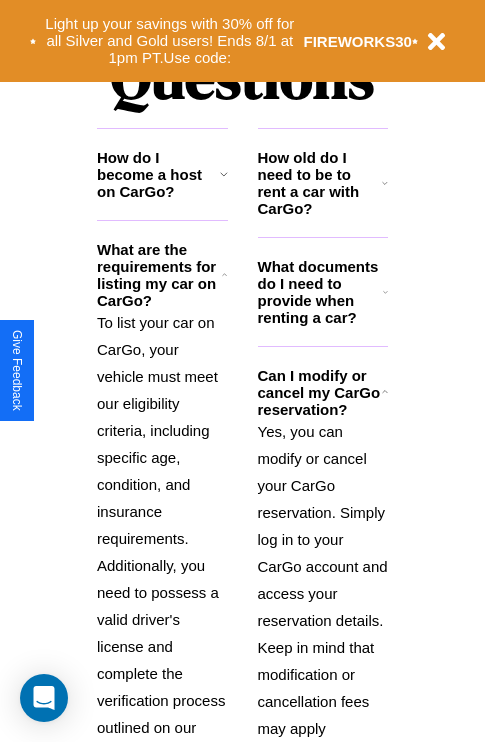 click on "Yes, you can modify or cancel your CarGo reservation. Simply log in to your CarGo account and access your reservation details. Keep in mind that modification or cancellation fees may apply depending on the timing and terms of the reservation." at bounding box center (323, 620) 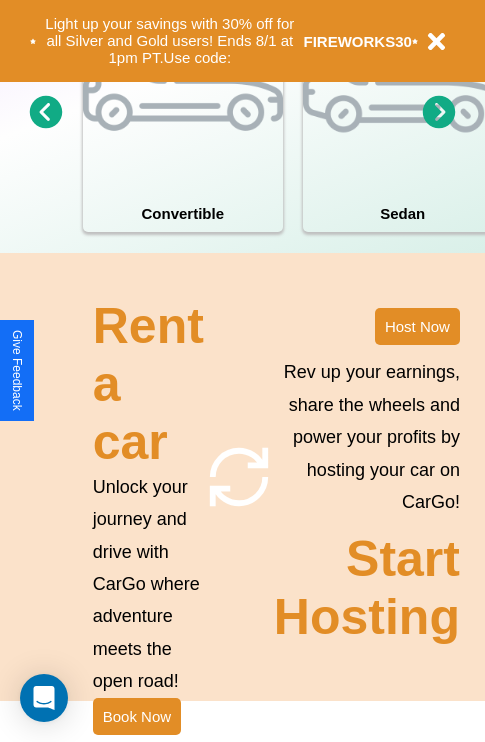 scroll, scrollTop: 1558, scrollLeft: 0, axis: vertical 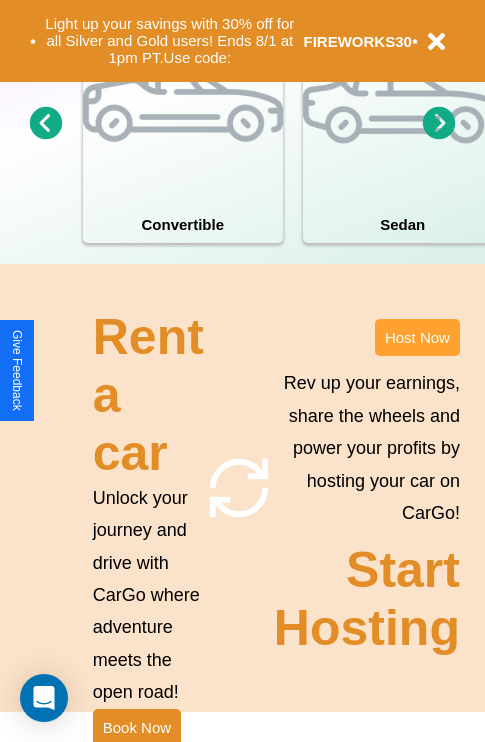 click on "Host Now" at bounding box center [417, 337] 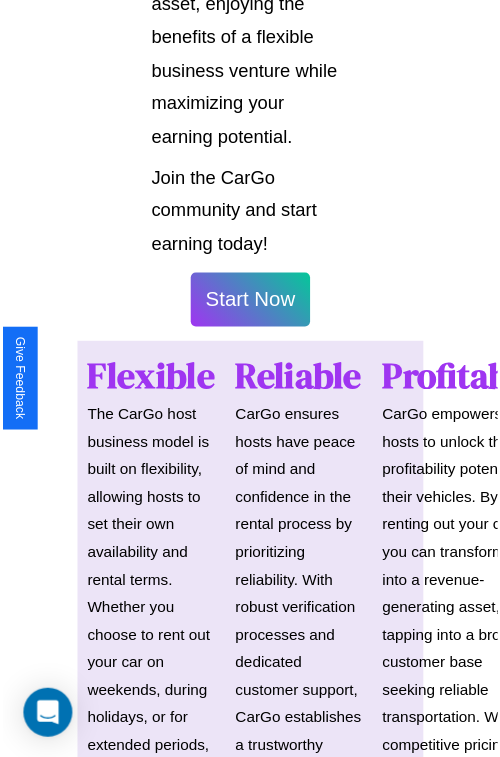 scroll, scrollTop: 1417, scrollLeft: 0, axis: vertical 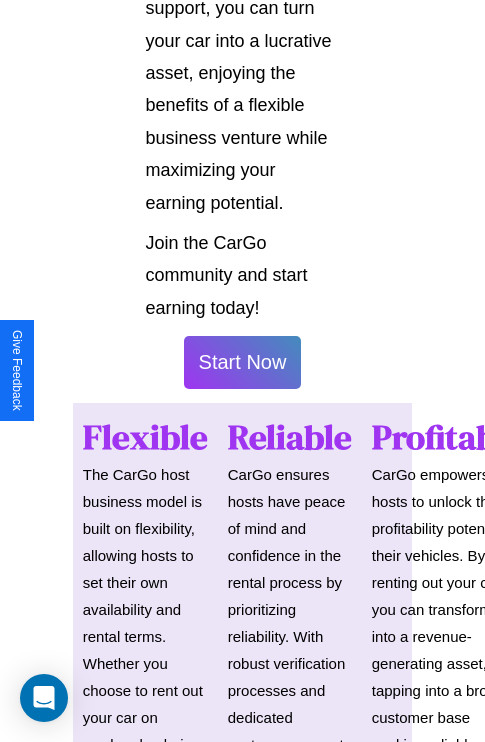 click on "Start Now" at bounding box center [243, 362] 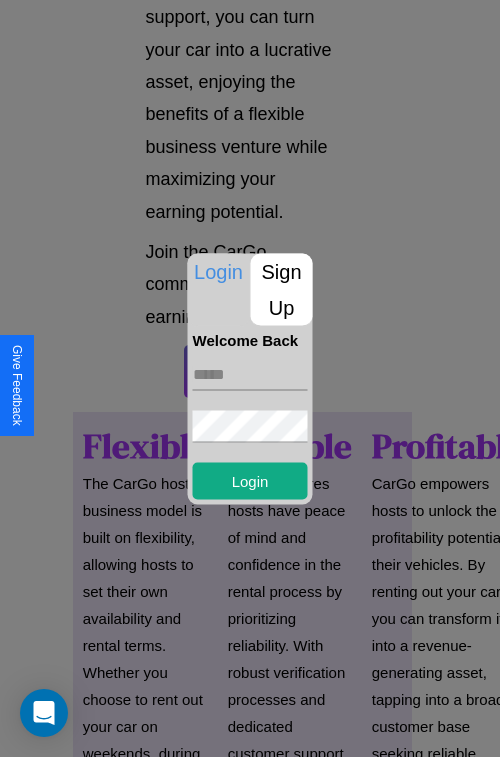 click at bounding box center [250, 374] 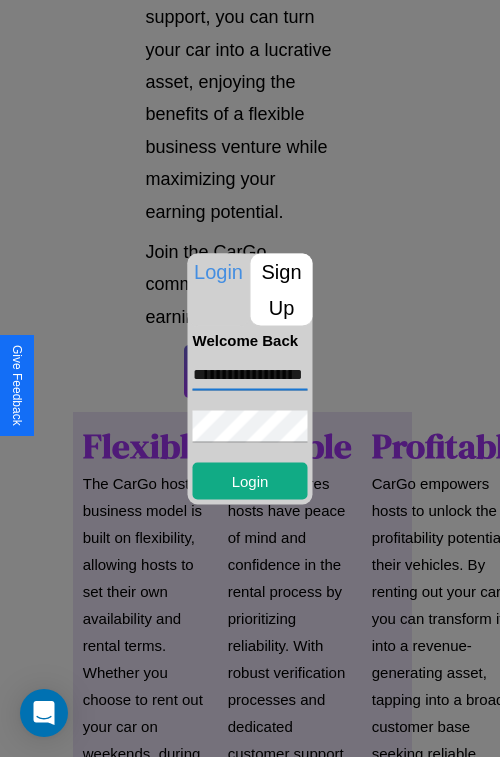 scroll, scrollTop: 0, scrollLeft: 50, axis: horizontal 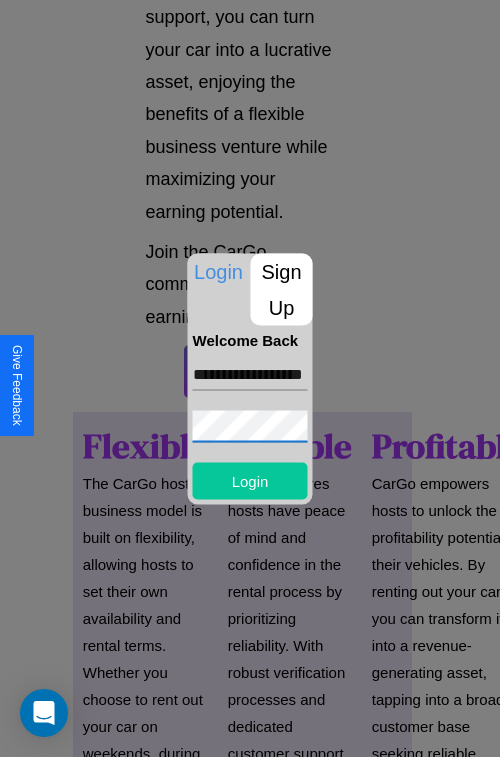 click on "Login" at bounding box center [250, 480] 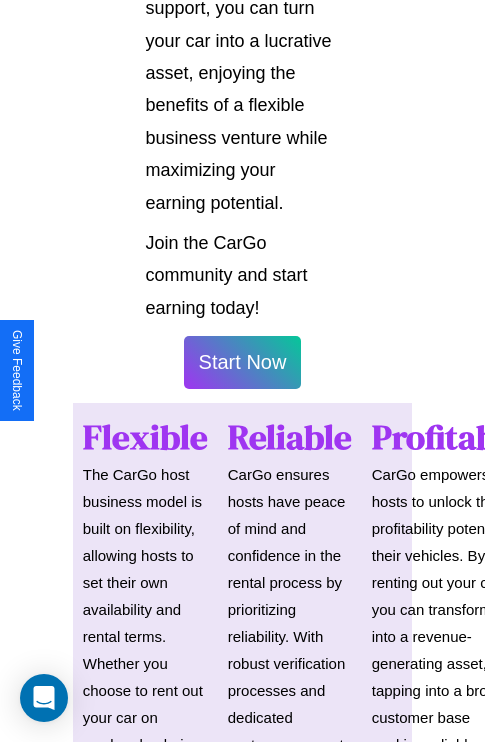 scroll, scrollTop: 1419, scrollLeft: 0, axis: vertical 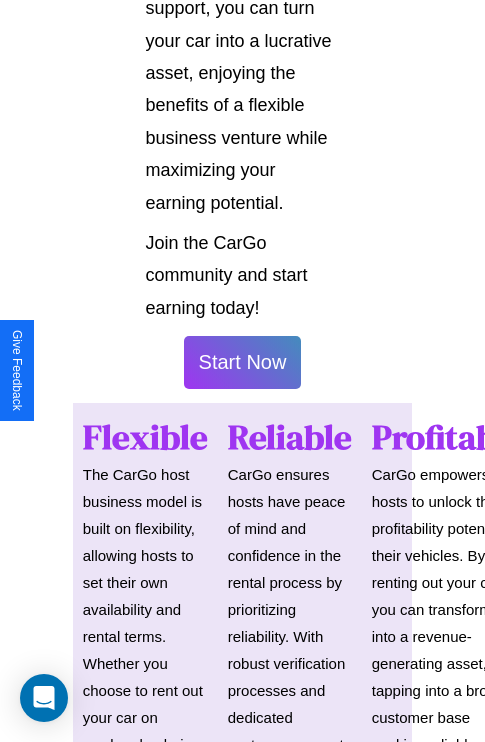 click on "Start Now" at bounding box center (243, 362) 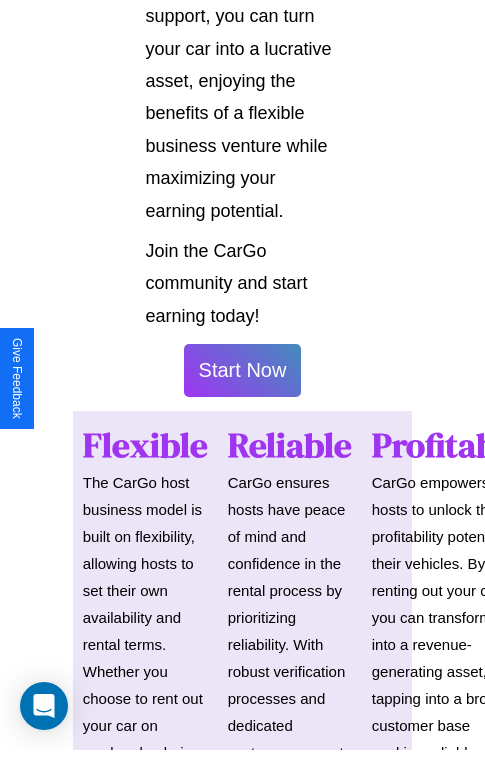scroll, scrollTop: 0, scrollLeft: 0, axis: both 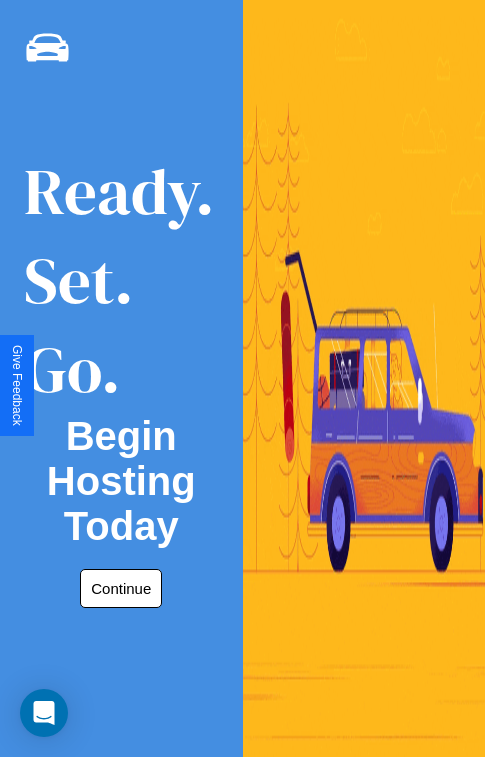 click on "Continue" at bounding box center (121, 588) 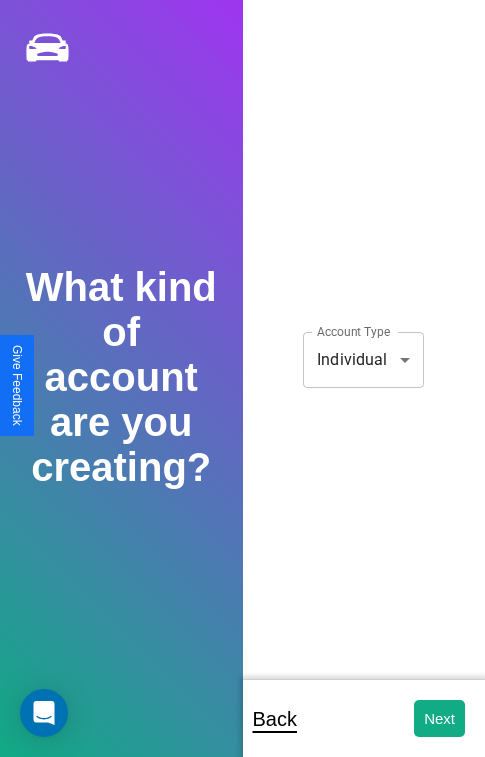 click on "**********" at bounding box center [242, 392] 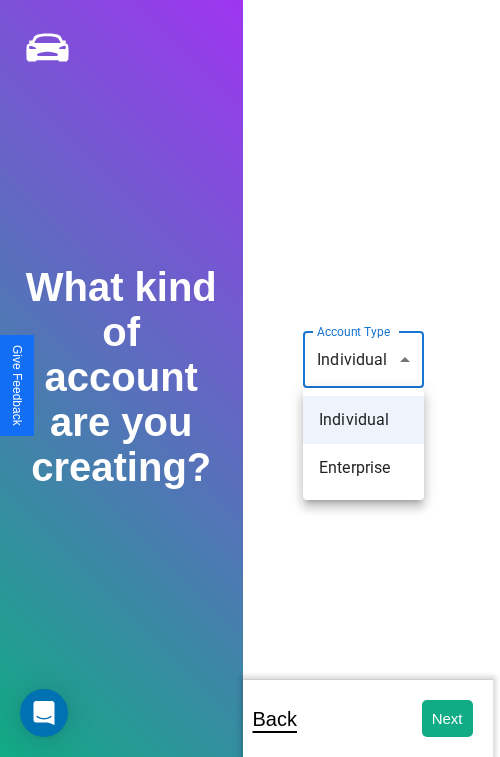 click on "Individual" at bounding box center (363, 420) 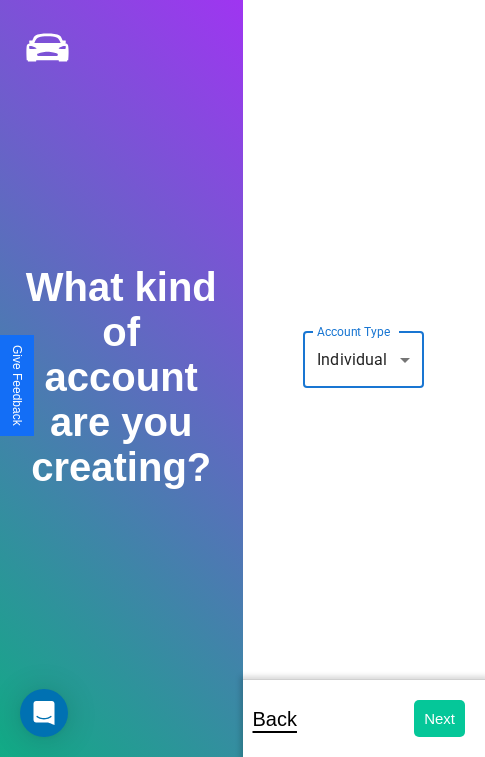 click on "Next" at bounding box center [439, 718] 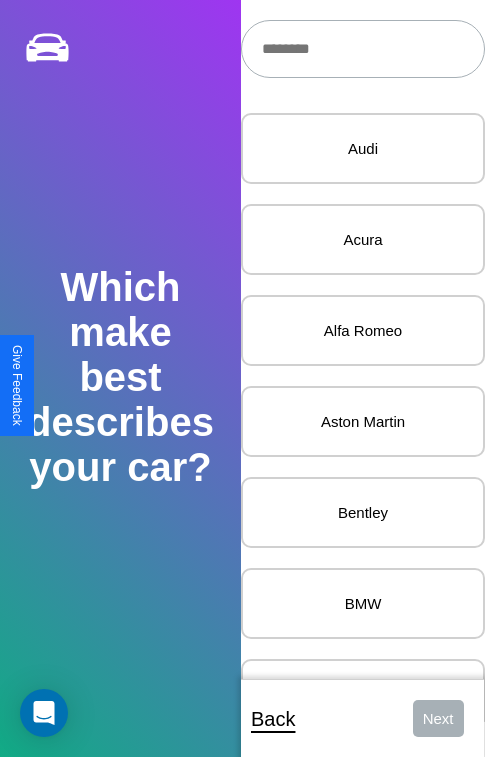 scroll, scrollTop: 27, scrollLeft: 0, axis: vertical 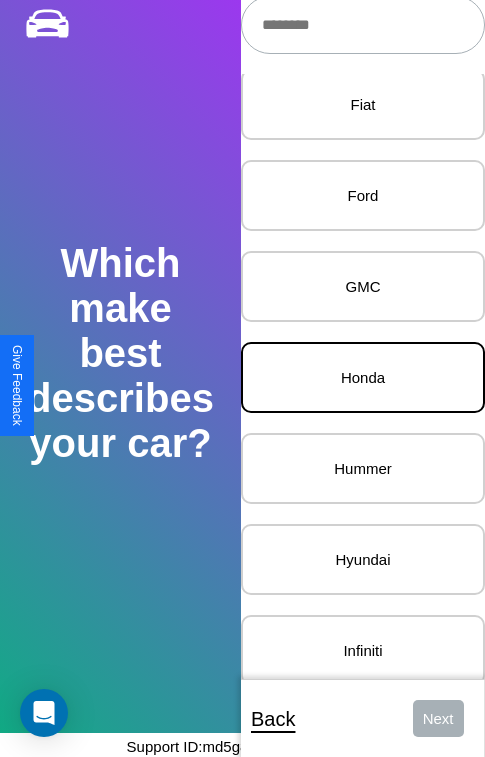 click on "Honda" at bounding box center [363, 377] 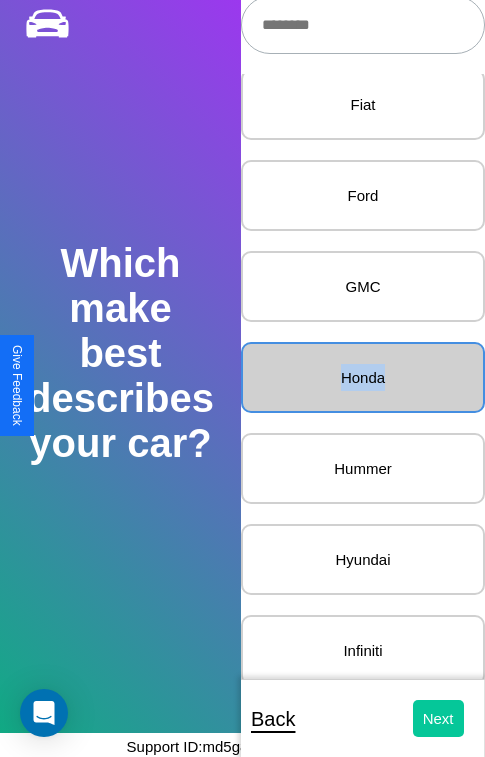 click on "Next" at bounding box center (438, 718) 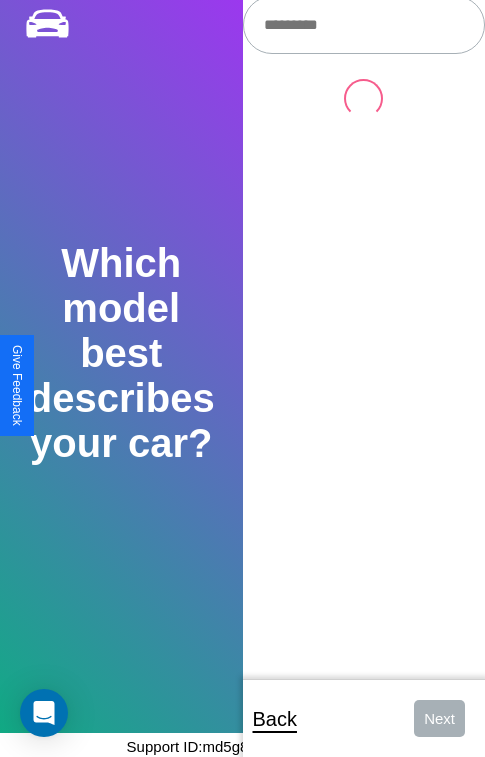 scroll, scrollTop: 0, scrollLeft: 0, axis: both 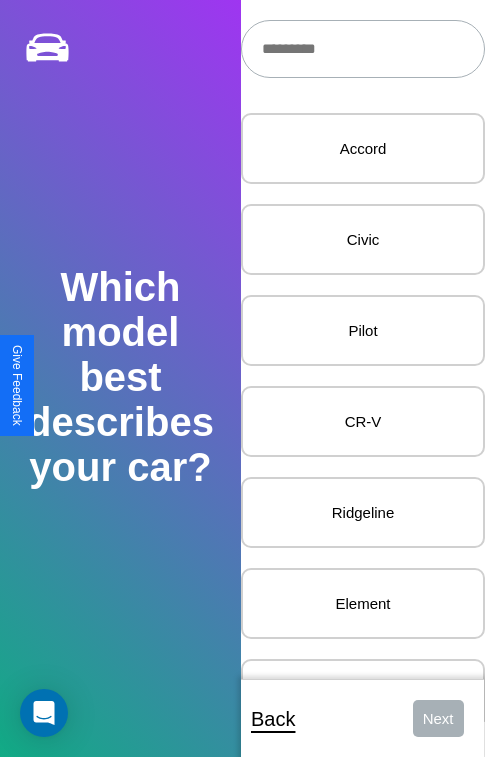 click at bounding box center (363, 49) 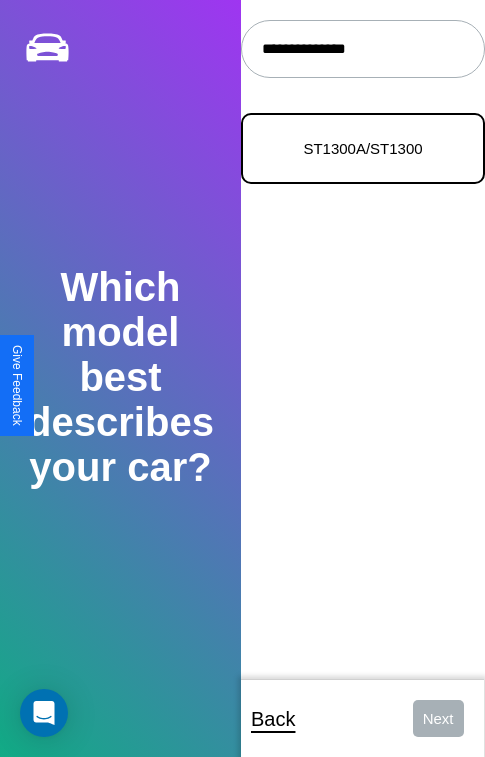 type on "**********" 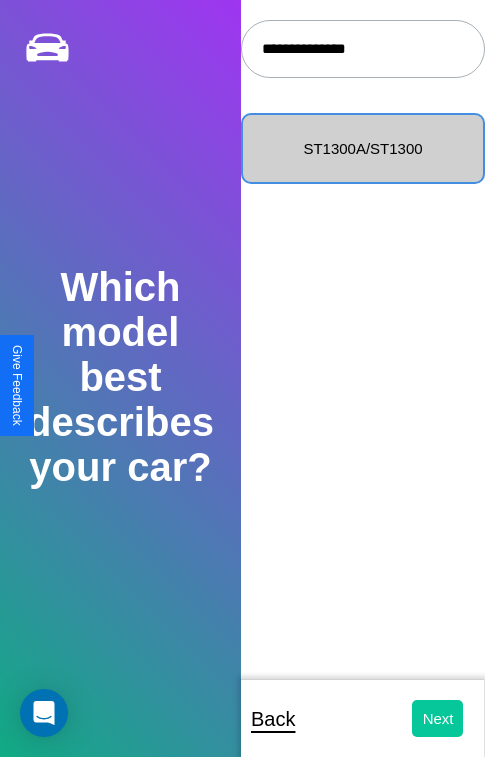 click on "Next" at bounding box center [438, 718] 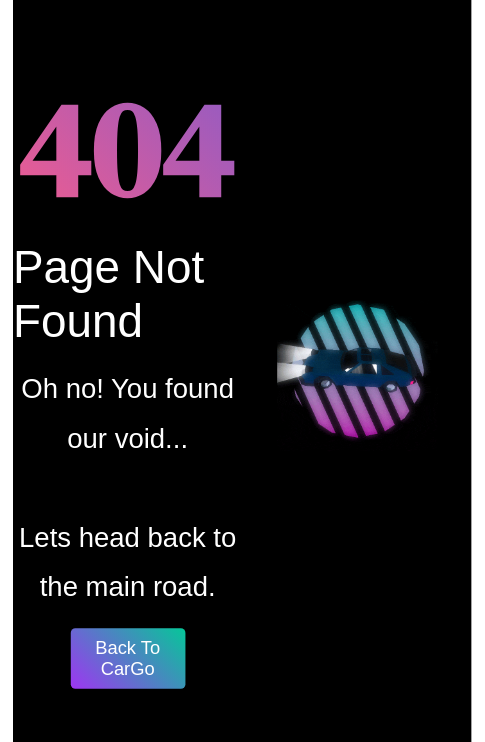 scroll, scrollTop: 0, scrollLeft: 0, axis: both 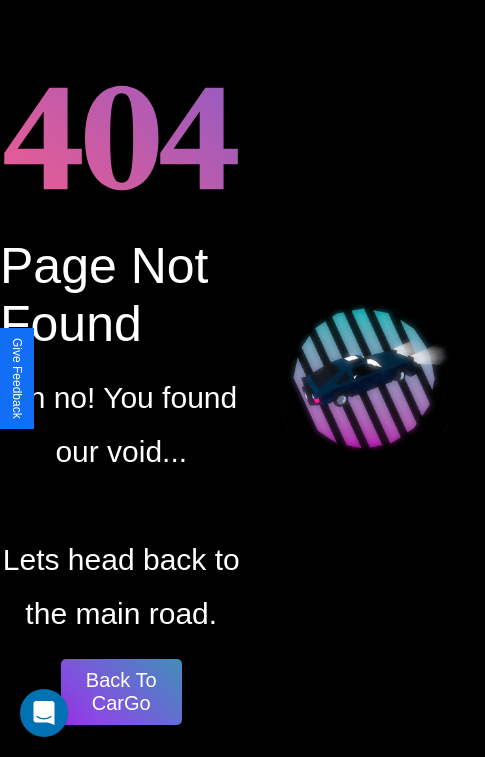 click on "Back To CarGo" at bounding box center (121, 692) 